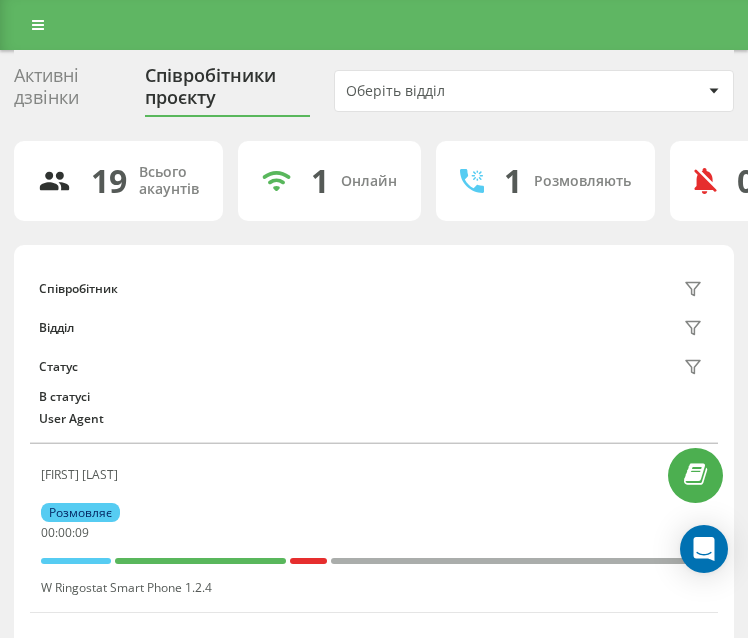scroll, scrollTop: 188, scrollLeft: 0, axis: vertical 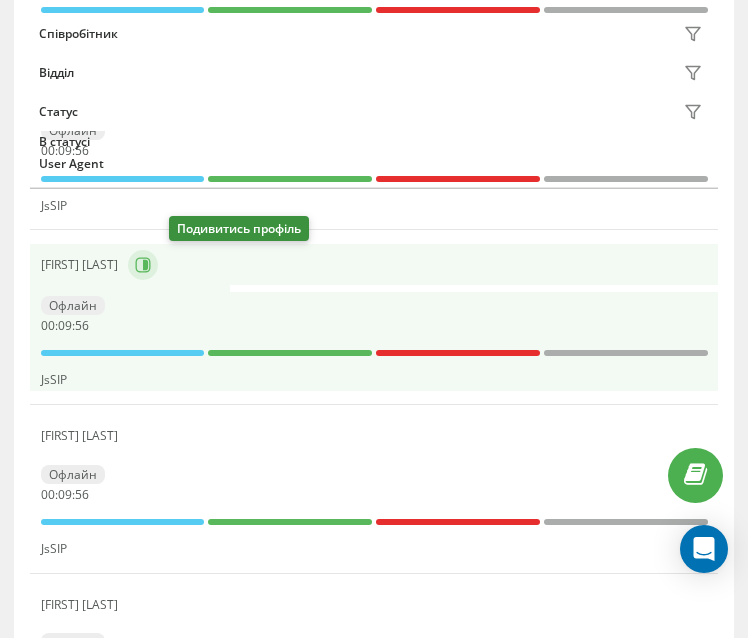 click at bounding box center [143, 265] 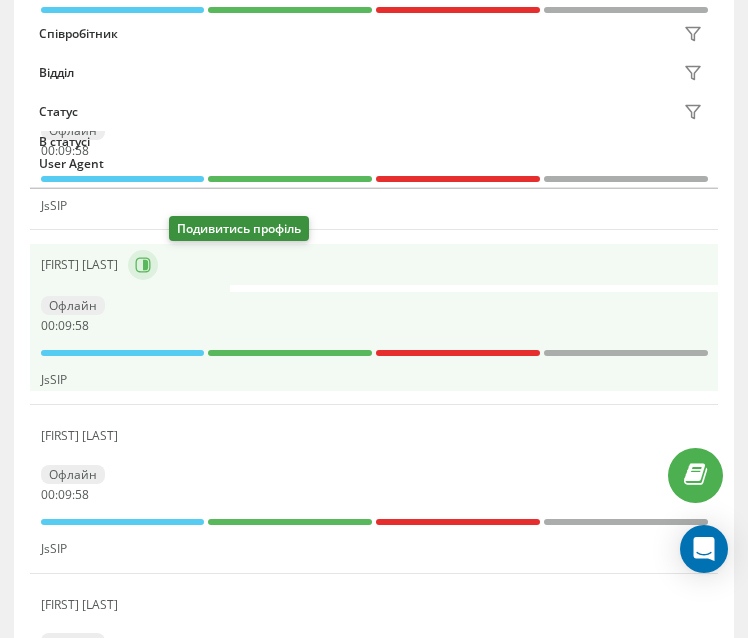 click 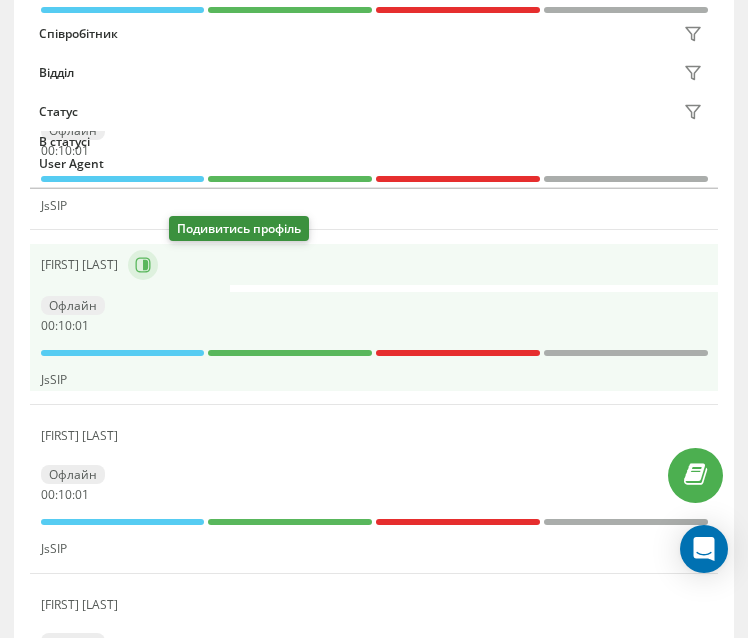click 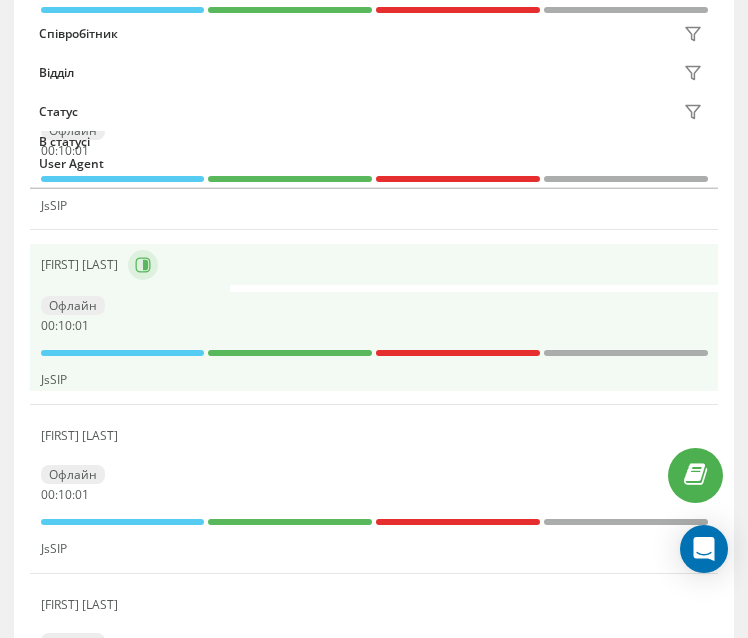 click 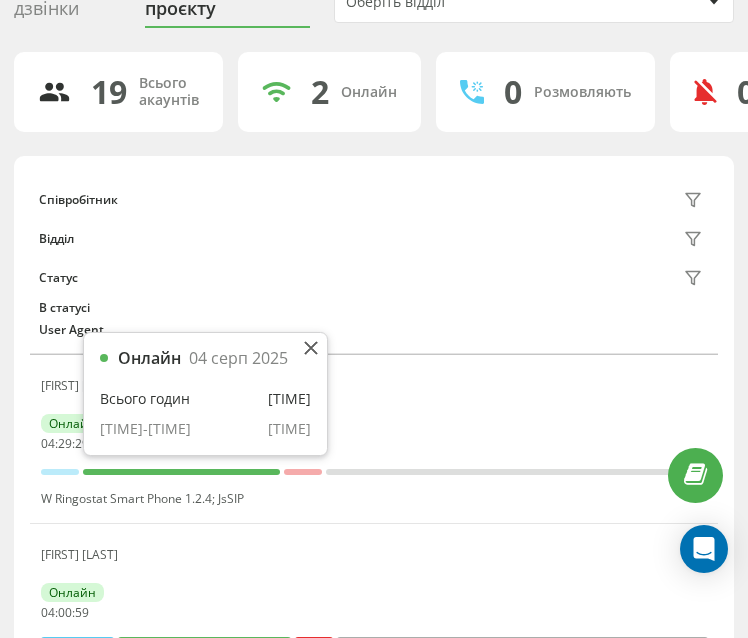 scroll, scrollTop: 0, scrollLeft: 0, axis: both 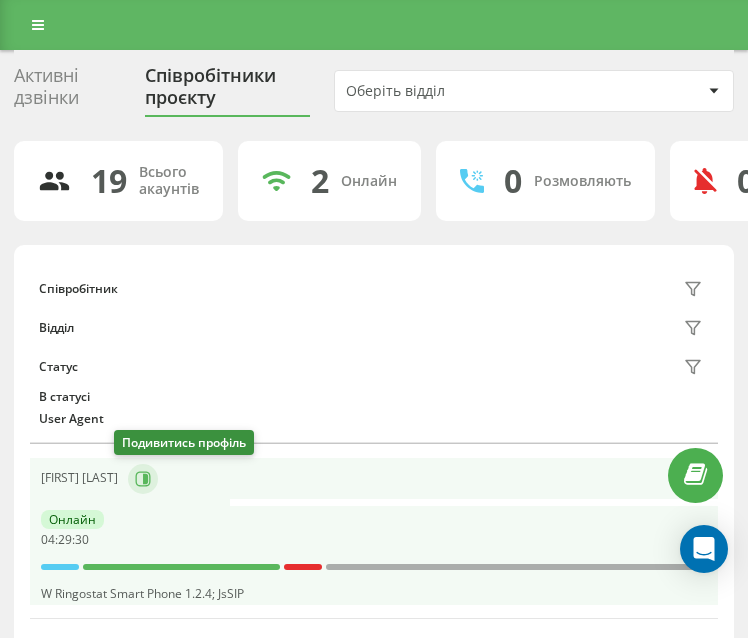 click 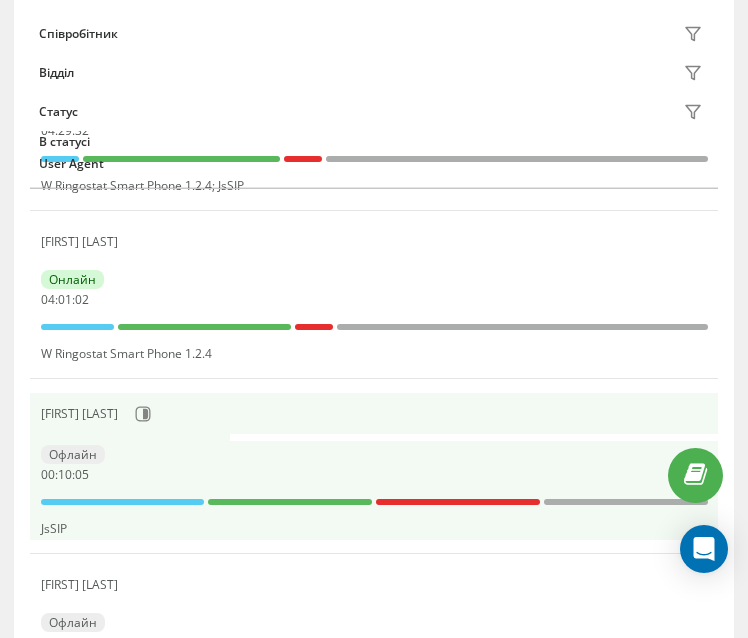 scroll, scrollTop: 393, scrollLeft: 0, axis: vertical 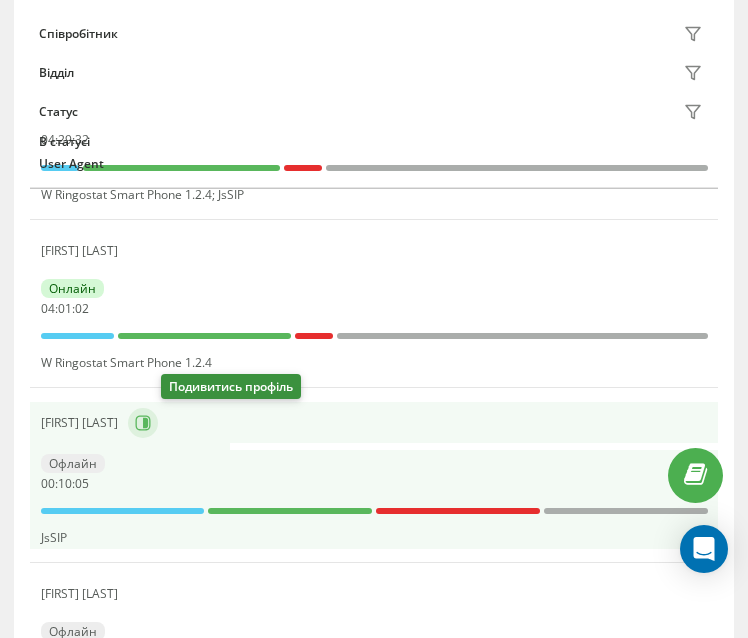 click 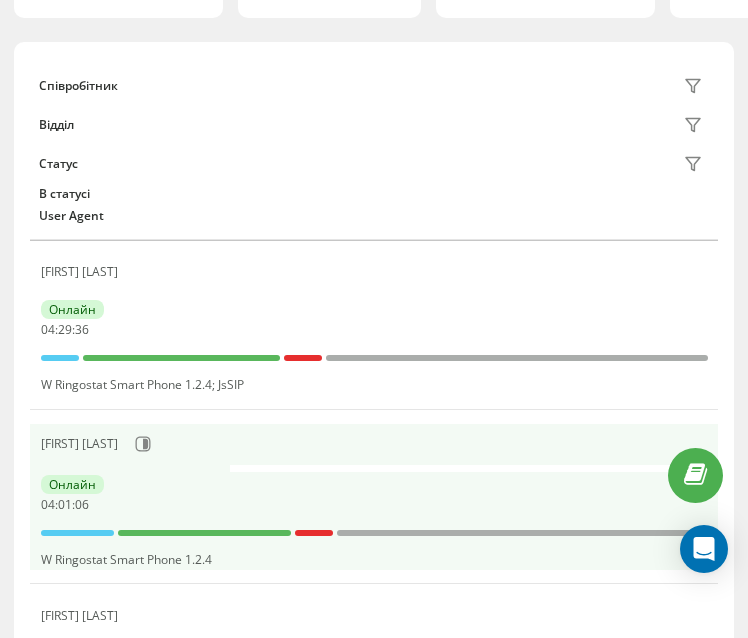 scroll, scrollTop: 0, scrollLeft: 0, axis: both 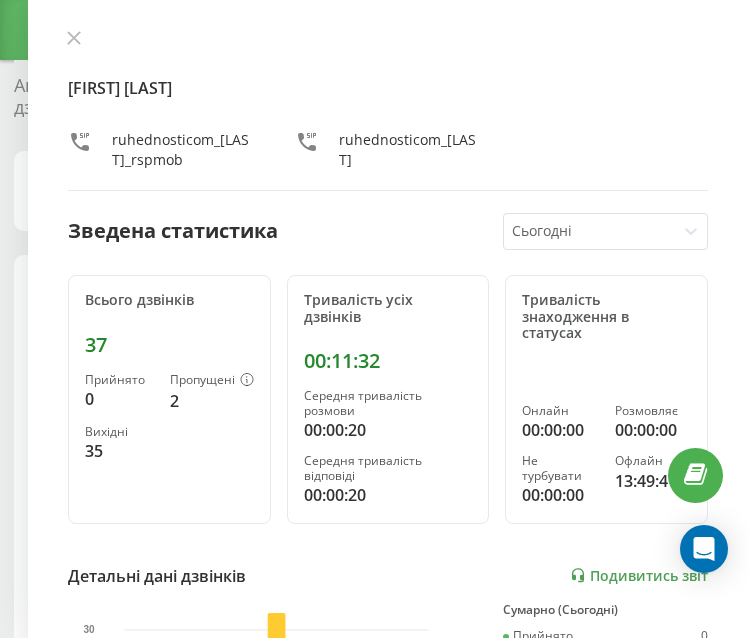 click on "[FIRST] [LAST] ruhednosticom_[LAST]_rspmob ruhednosticom_[LAST] Зведена статистика Сьогодні Всього дзвінків 37 Прийнято 0 Пропущені 2 Вихідні 35 Тривалість усіх дзвінків 00:11:32 Середня тривалість розмови 00:00:20 Середня тривалість відповіді 00:00:20 Тривалість знаходження в статусах Онлайн 00:00:00 Розмовляє 00:00:00 Не турбувати 00:00:00 Офлайн 13:49:41 Детальні дані дзвінків Подивитись звіт 4 серп 0 10 20 30 Сумарно (Сьогодні) Прийнято 0 Пропущені 2 Вихідні 35 Подивитись деталі Детальні дані статусів 4 серп Сумарно (Сьогодні) Онлайн 00:00:00 Розмовляє 00:00:00 Не турбувати 00:00:00 Офлайн 13:49:41" at bounding box center (388, 319) 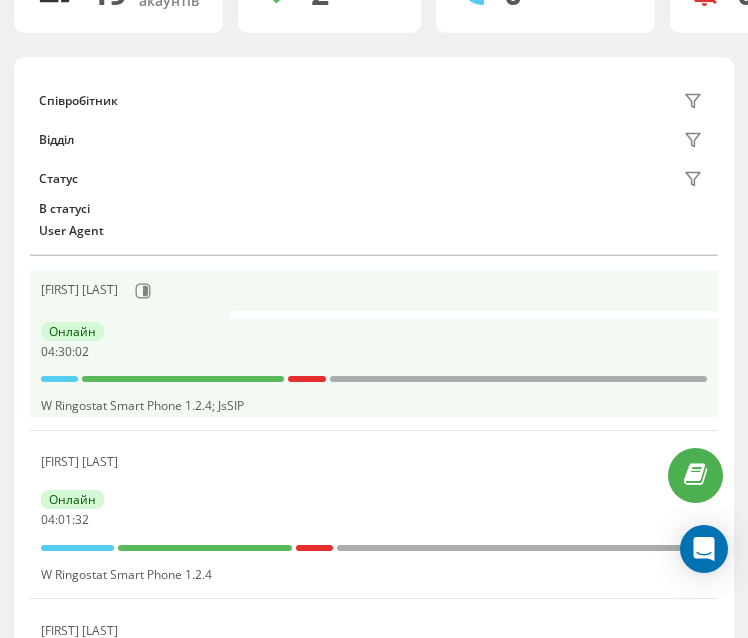 scroll, scrollTop: 200, scrollLeft: 0, axis: vertical 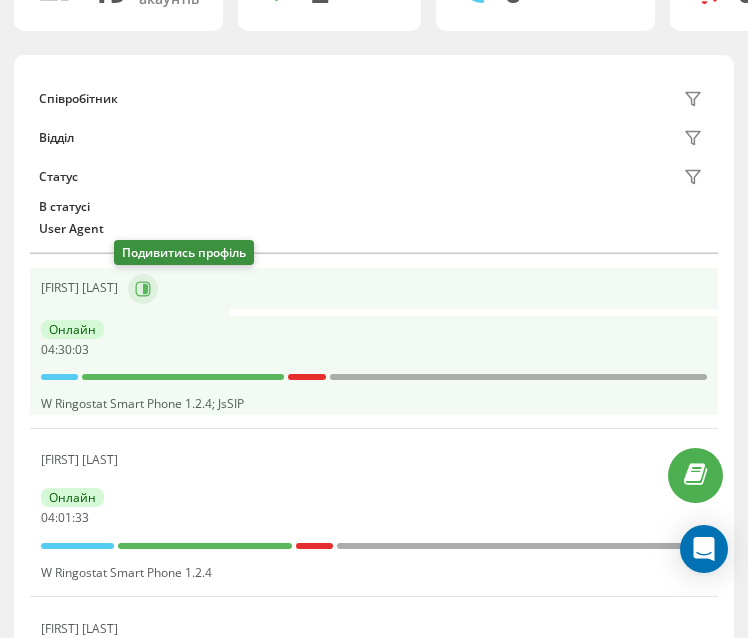 click 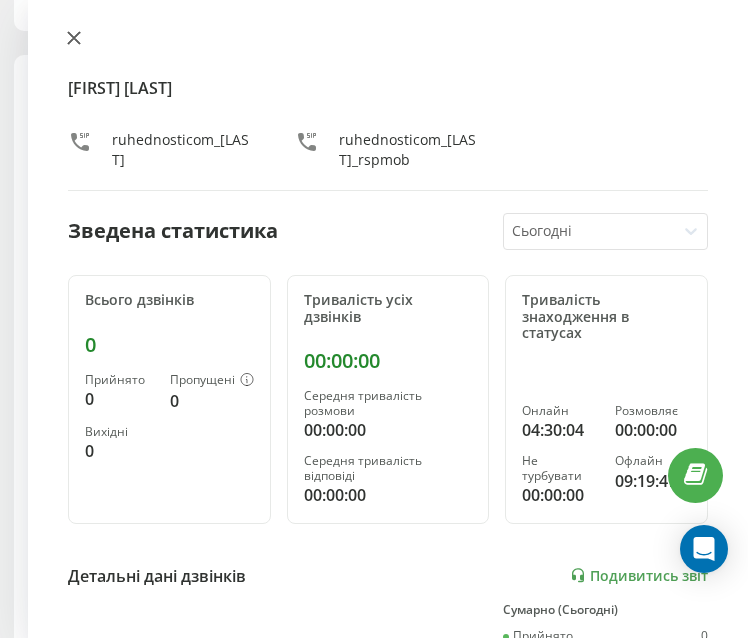 click 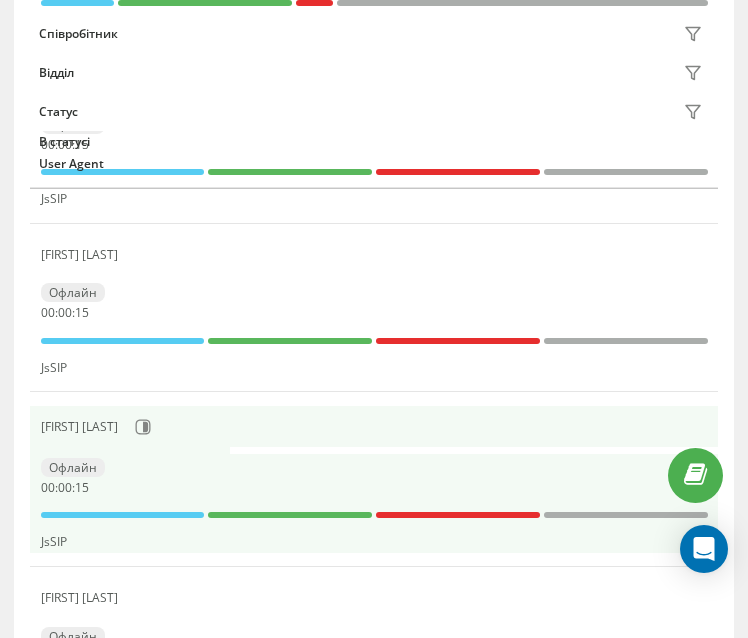 scroll, scrollTop: 800, scrollLeft: 0, axis: vertical 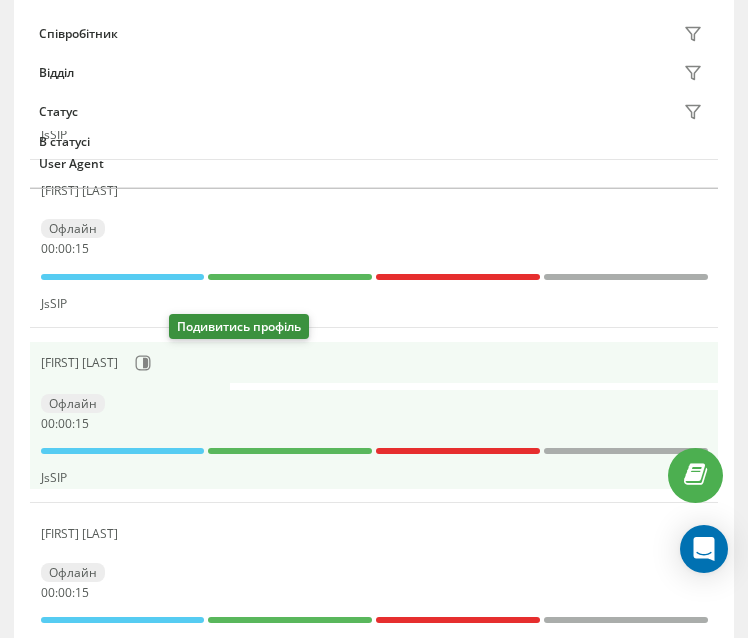 click on "[FIRST] [LAST]" at bounding box center [374, 362] 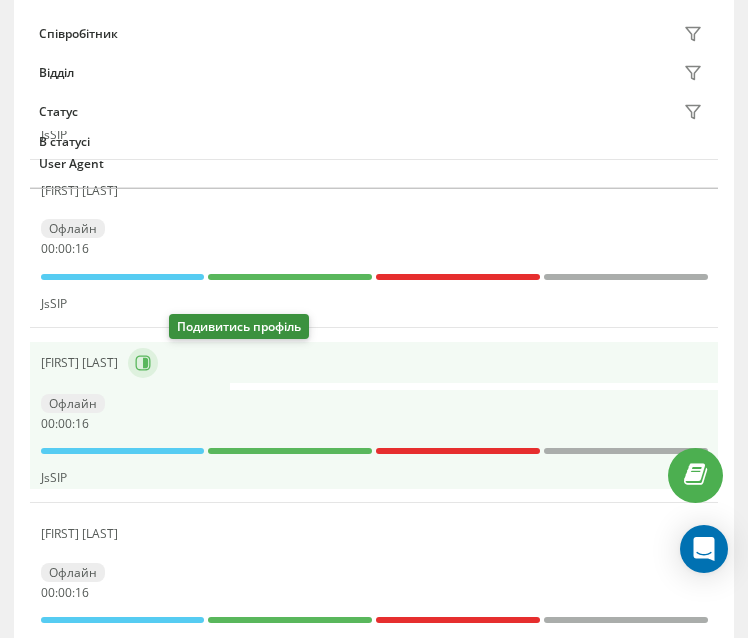 click 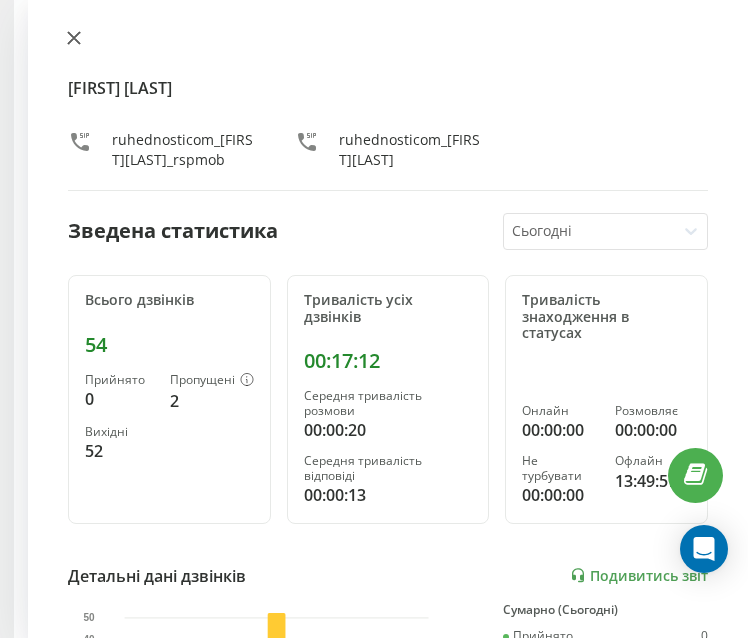 click 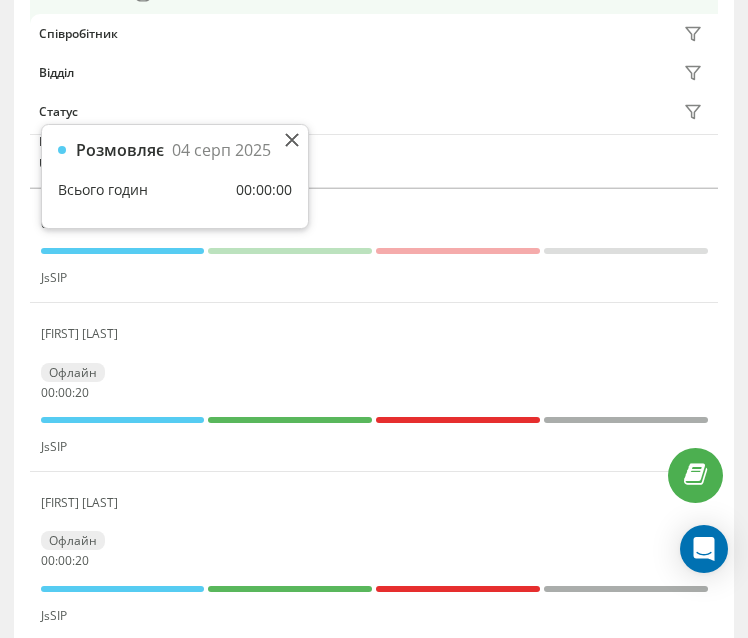 scroll, scrollTop: 997, scrollLeft: 0, axis: vertical 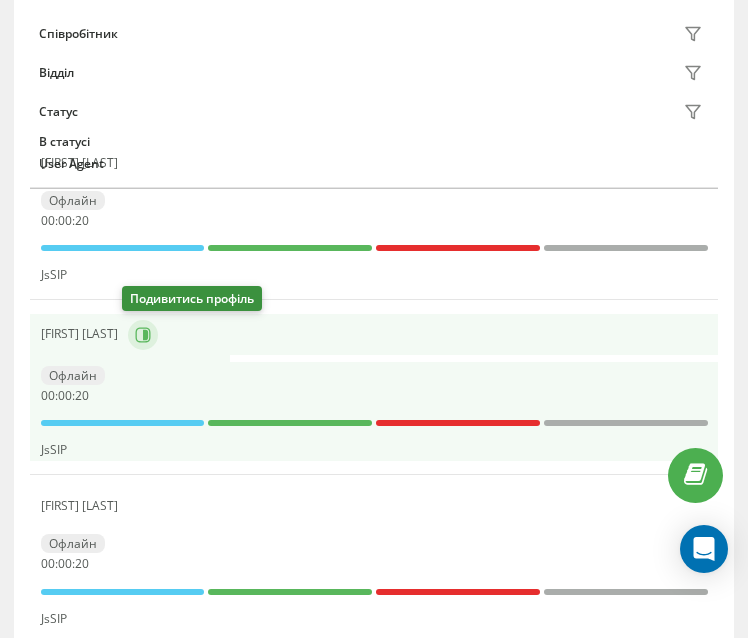 click 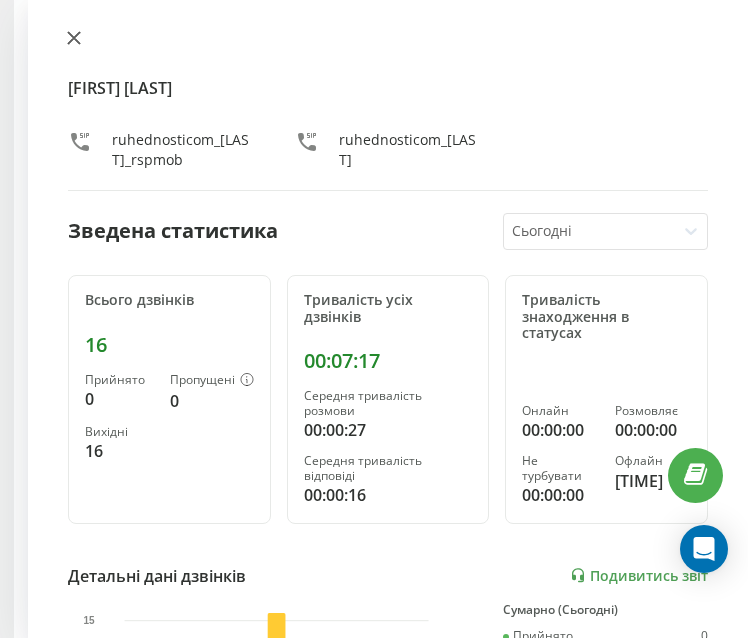 click 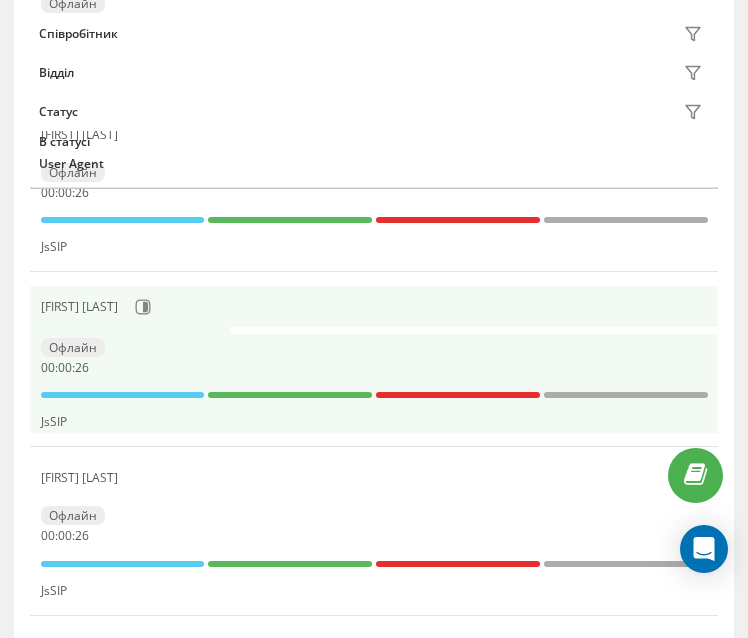 scroll, scrollTop: 1397, scrollLeft: 0, axis: vertical 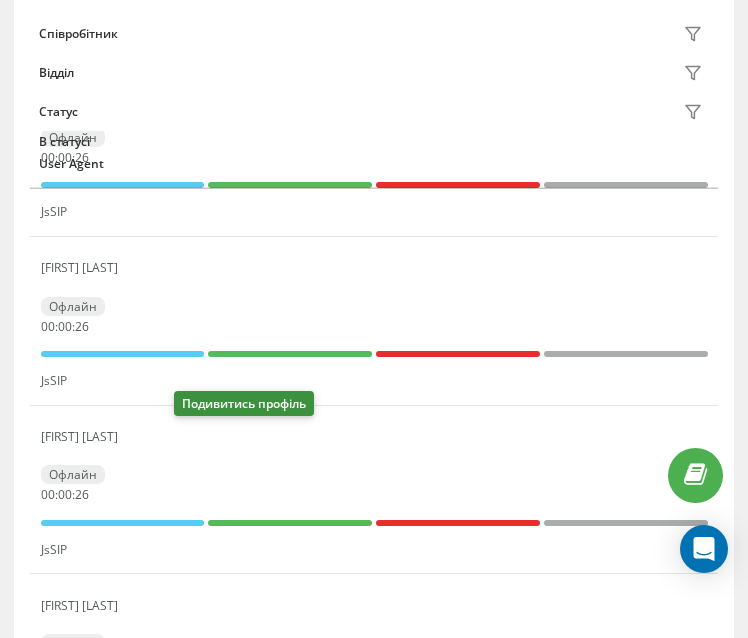 click at bounding box center [140, 439] 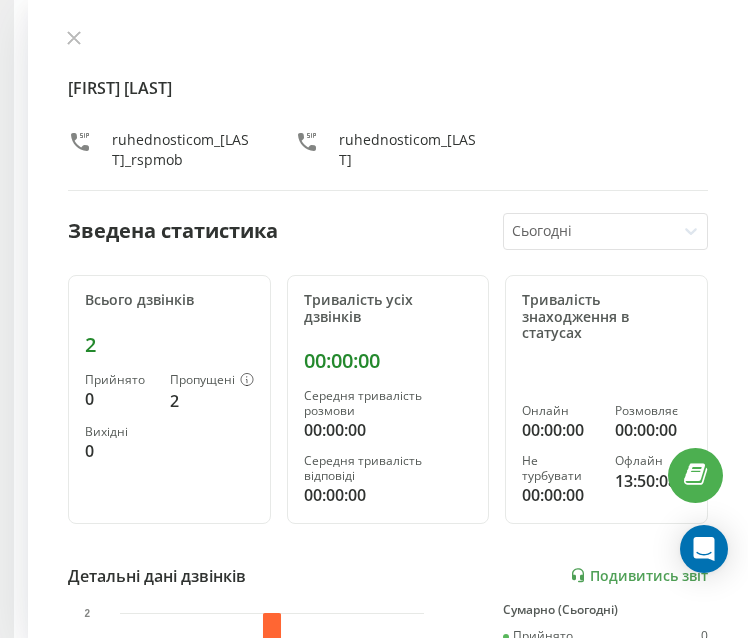 click on "[FIRST] [LAST] ruhednosticom_[LAST]_rspmob ruhednosticom_[LAST] Зведена статистика Сьогодні Всього дзвінків 2 Прийнято 0 Пропущені 2 Вихідні 0 Тривалість усіх дзвінків 00:00:00 Середня тривалість розмови 00:00:00 Середня тривалість відповіді 00:00:00 Тривалість знаходження в статусах Онлайн 00:00:00 Розмовляє 00:00:00 Не турбувати 00:00:00 Офлайн 13:50:08 Детальні дані дзвінків Подивитись звіт 4 серп 0 1 2 Сумарно (Сьогодні) Прийнято 0 Пропущені 2 Вихідні 0 Подивитись деталі Детальні дані статусів 4 серп Сумарно (Сьогодні) Онлайн 00:00:00 Розмовляє 00:00:00 Не турбувати 00:00:00 Офлайн 13:50:08" at bounding box center [388, 319] 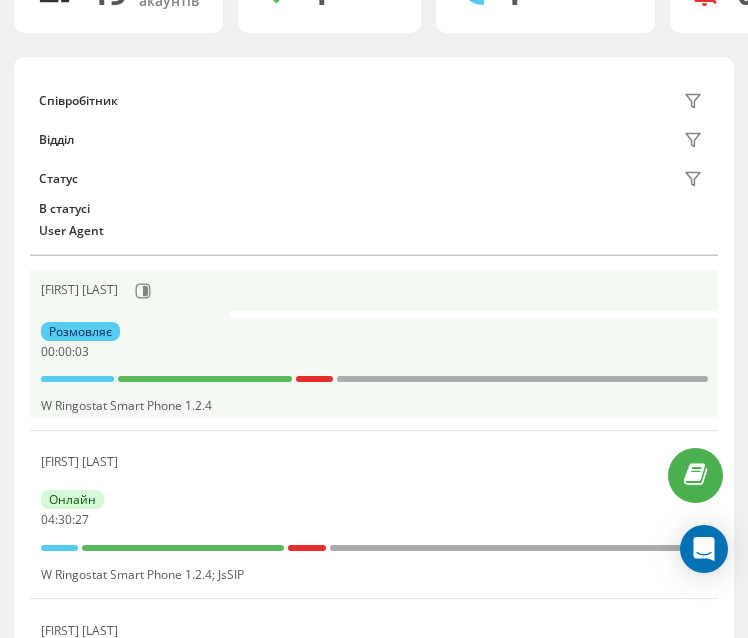 scroll, scrollTop: 197, scrollLeft: 0, axis: vertical 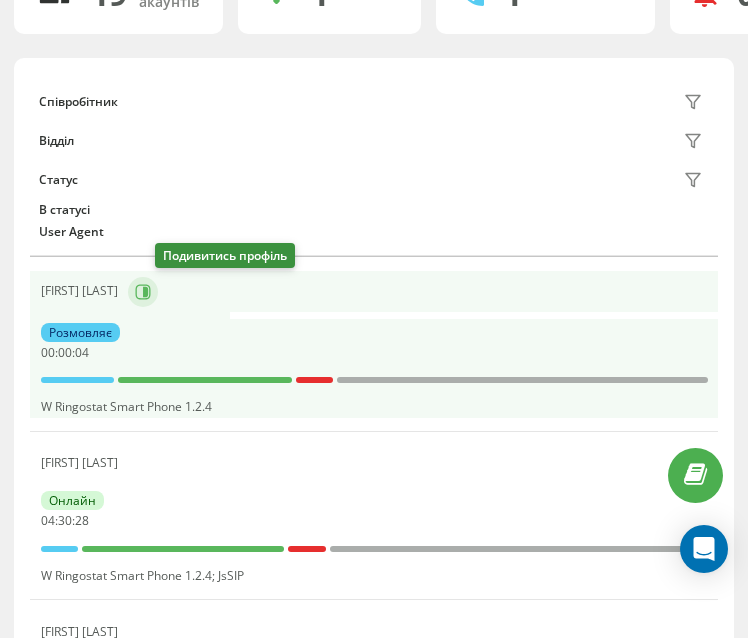 click 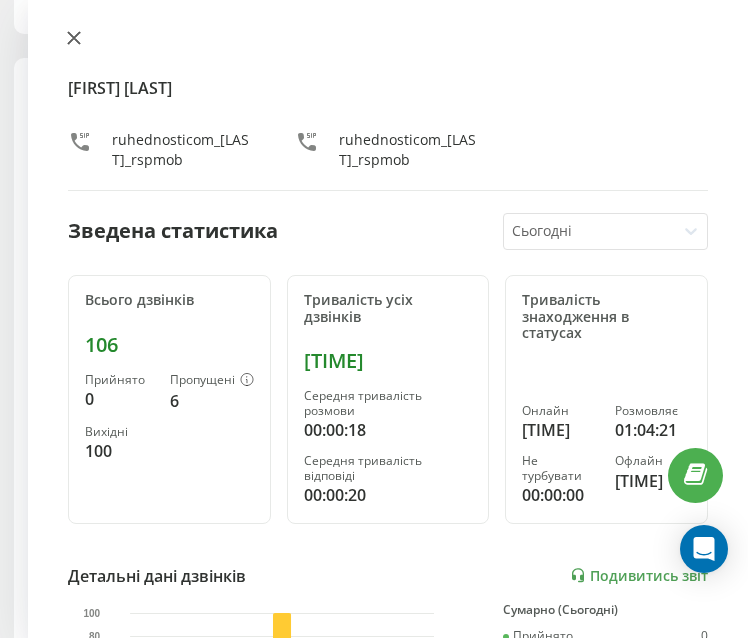 click at bounding box center [74, 39] 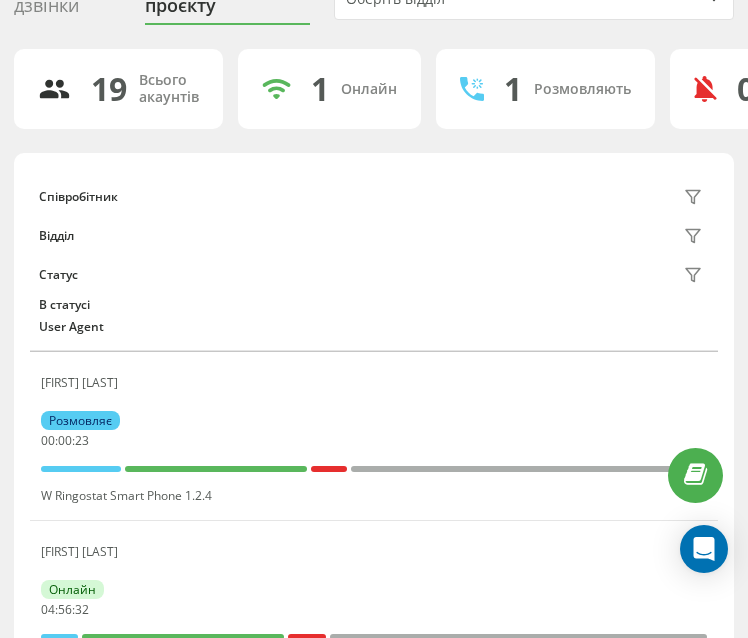 scroll, scrollTop: 0, scrollLeft: 0, axis: both 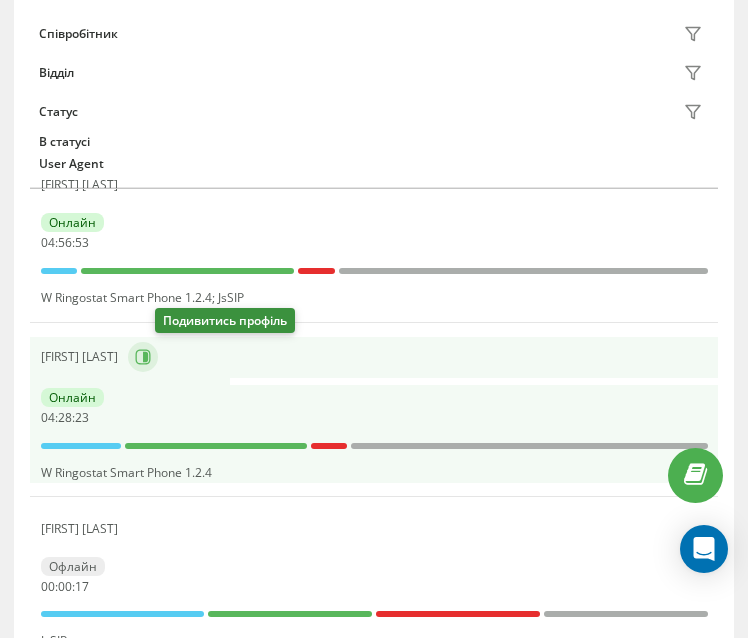 click at bounding box center [143, 357] 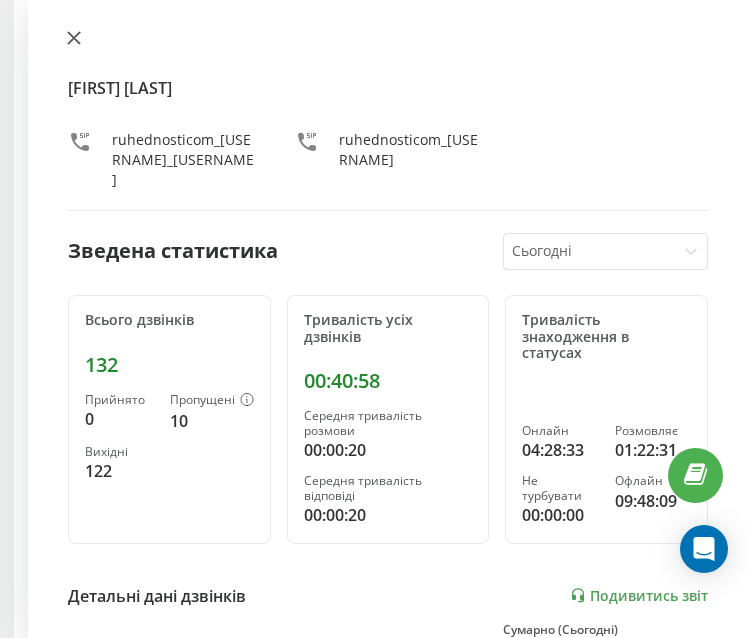 click 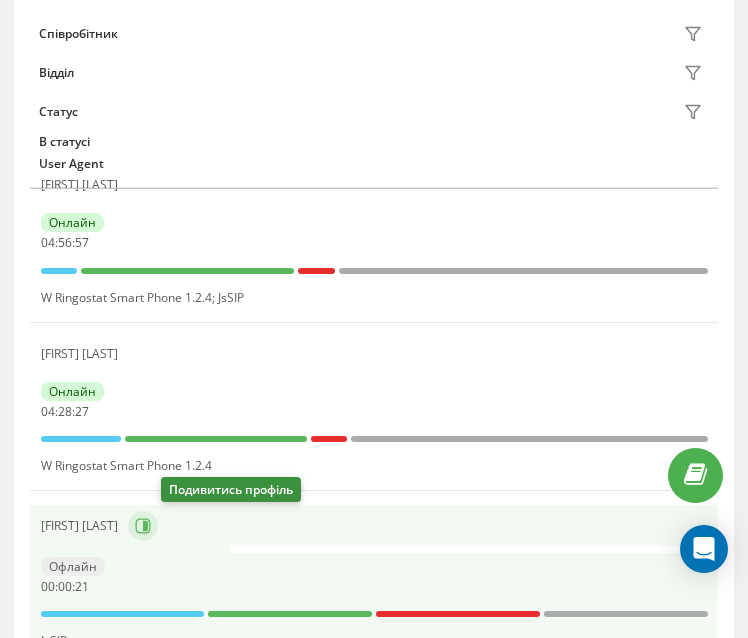 click 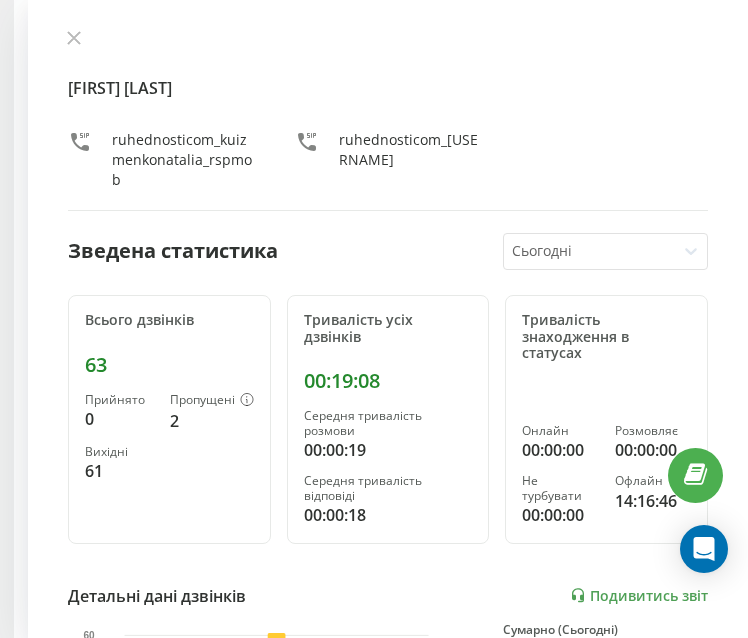 scroll, scrollTop: 131, scrollLeft: 0, axis: vertical 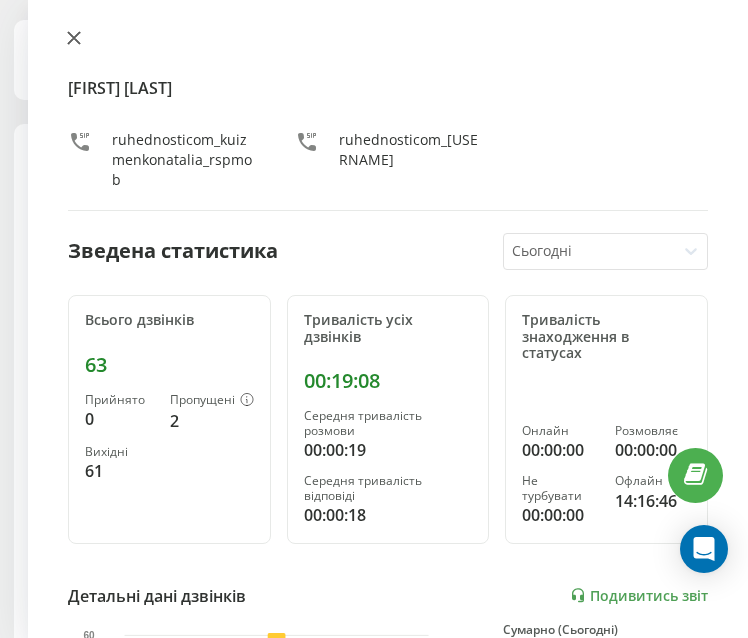 click 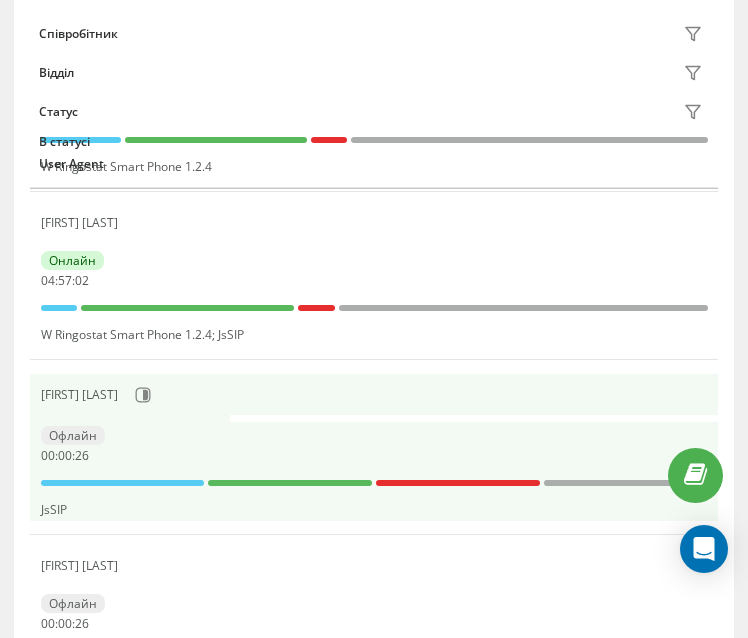 scroll, scrollTop: 531, scrollLeft: 0, axis: vertical 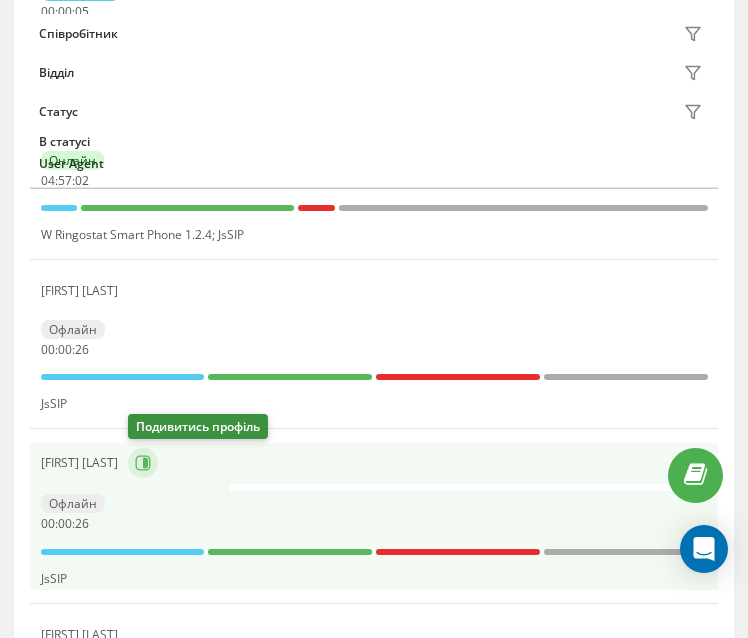 click 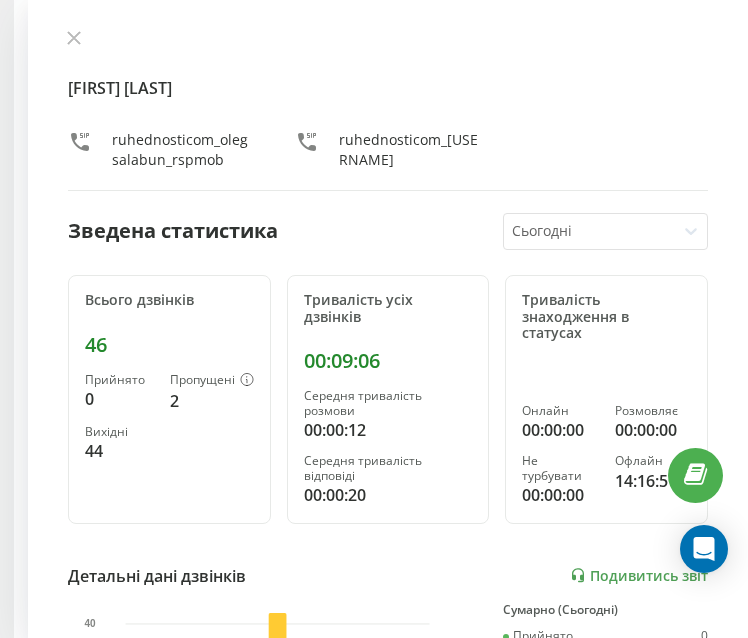 click on "Олег салабун ruhednosticom_olegsalabun_rspmob ruhednosticom_olegsalabun Зведена статистика Сьогодні Всього дзвінків 46 Прийнято 0 Пропущені 2 Вихідні 44 Тривалість усіх дзвінків 00:09:06 Середня тривалість розмови 00:00:12 Середня тривалість відповіді 00:00:20 Тривалість знаходження в статусах Онлайн 00:00:00 Розмовляє 00:00:00 Не турбувати 00:00:00 Офлайн 14:16:51 Детальні дані дзвінків Подивитись звіт 4 серп 0 10 20 30 40 Сумарно (Сьогодні) Прийнято 0 Пропущені 2 Вихідні 44   Подивитись деталі Детальні дані статусів 4 серп Сумарно (Сьогодні) Онлайн 00:00:00 Розмовляє 00:00:00 Не турбувати 00:00:00 Офлайн 14:16:51" at bounding box center (388, 319) 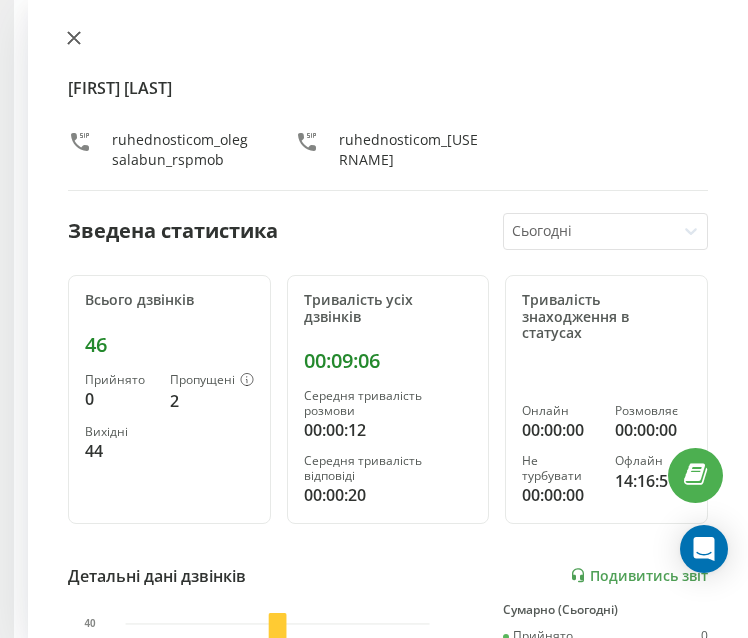 click 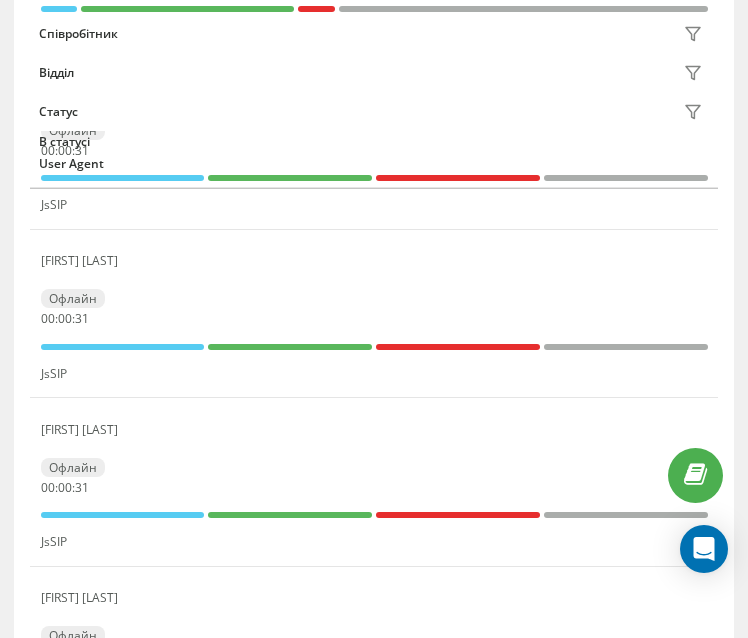 scroll, scrollTop: 731, scrollLeft: 0, axis: vertical 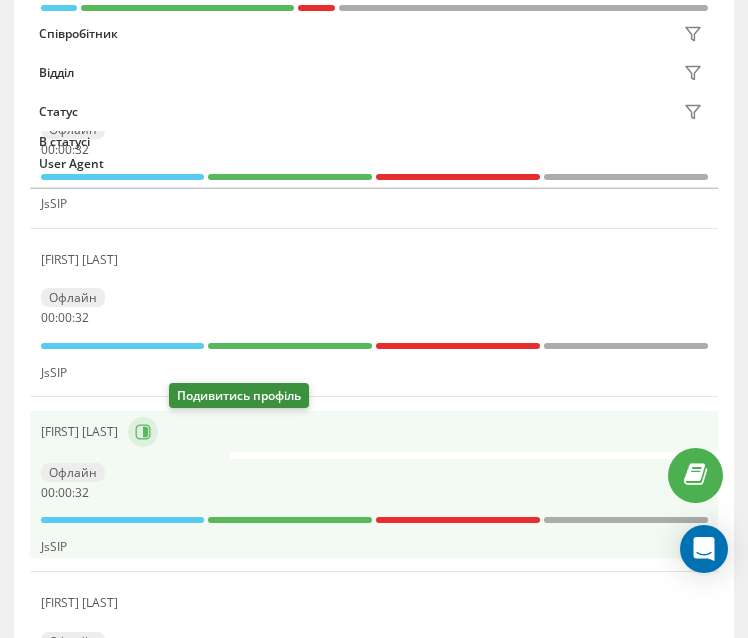 click 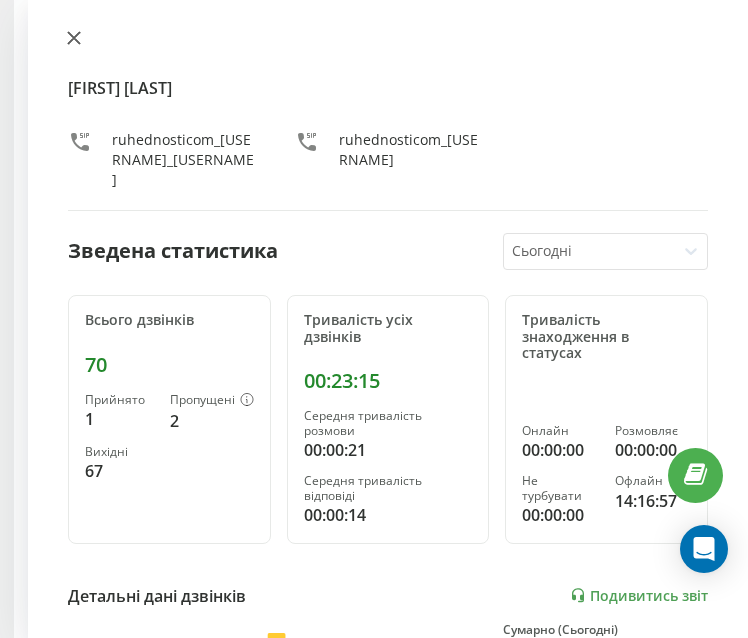 click at bounding box center [74, 39] 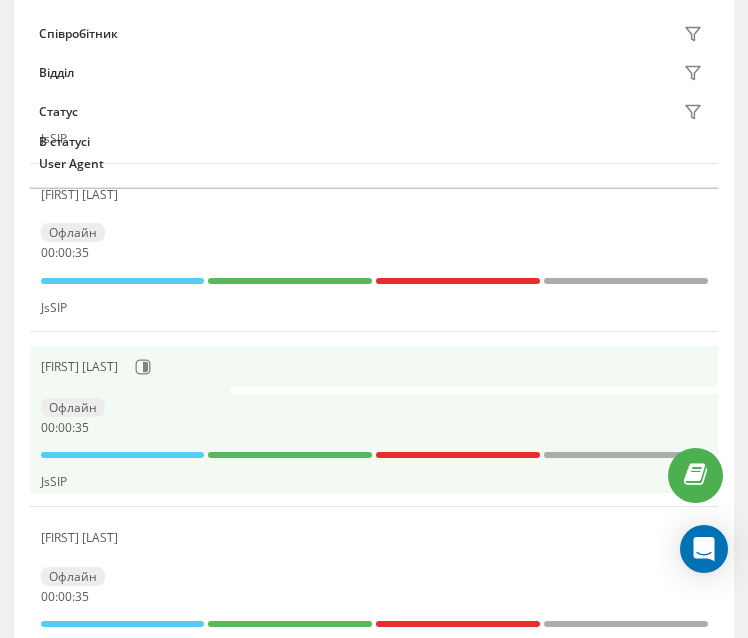 scroll, scrollTop: 931, scrollLeft: 0, axis: vertical 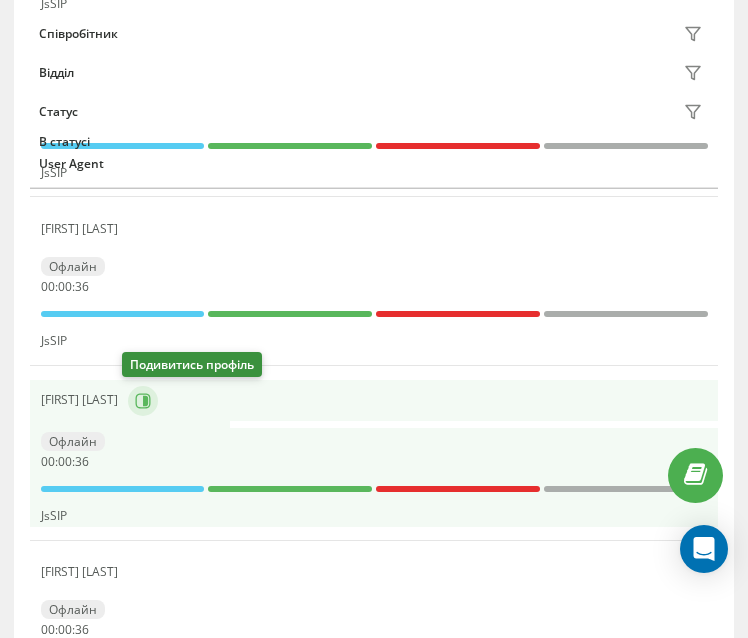 click 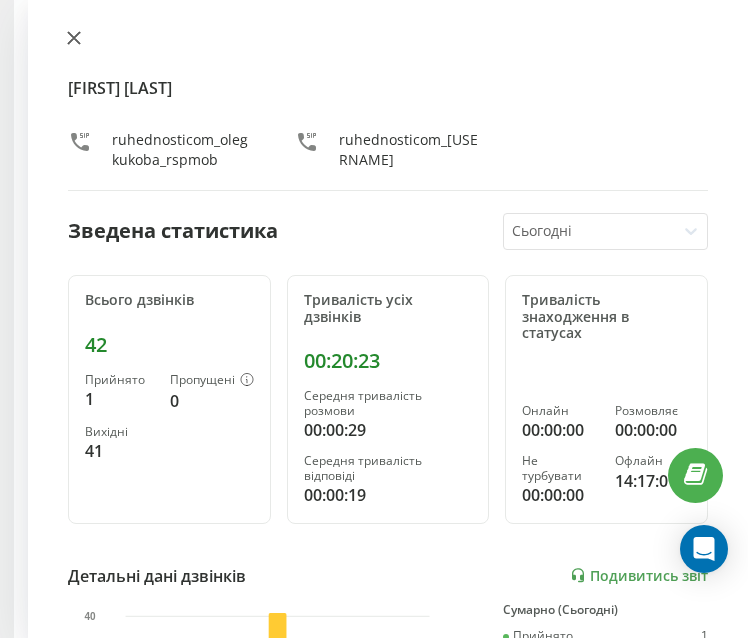 click 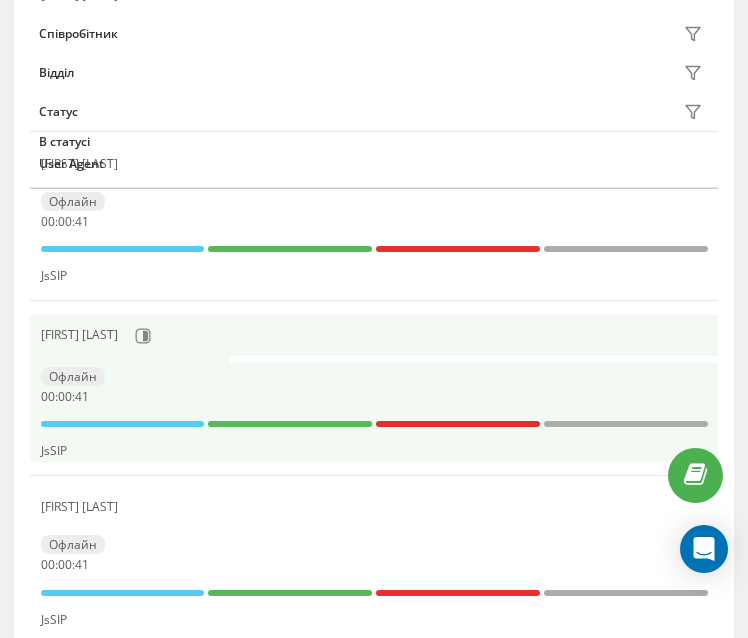 scroll, scrollTop: 1031, scrollLeft: 0, axis: vertical 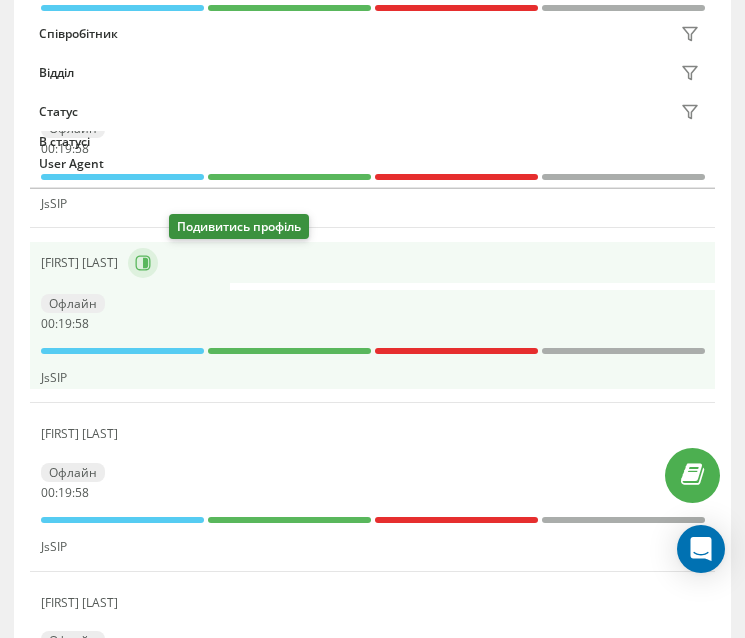 click 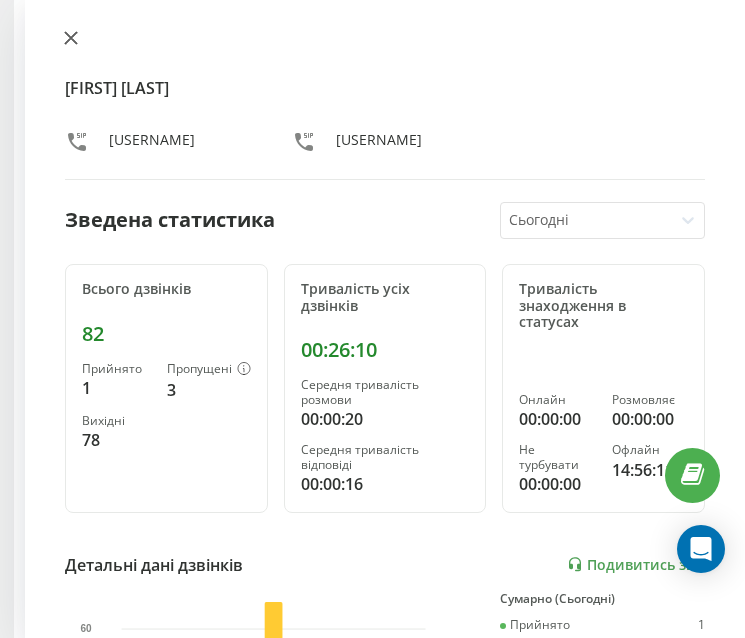 click 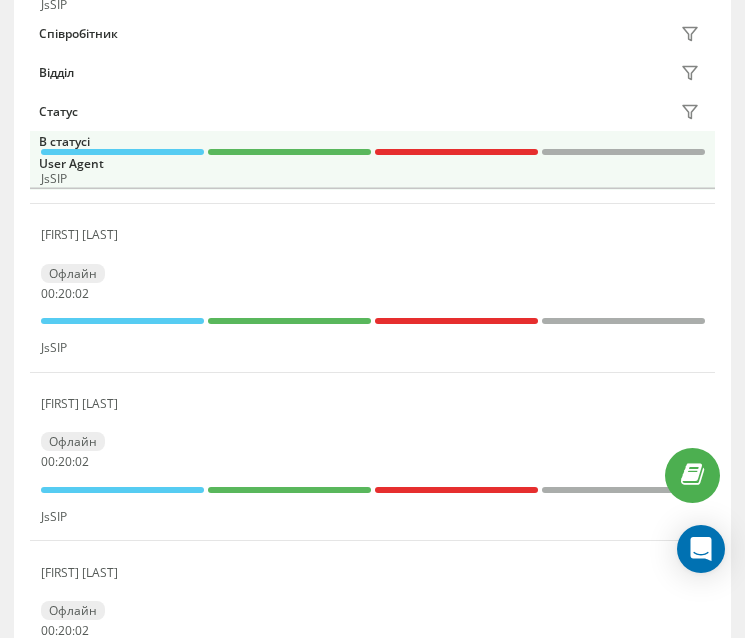 scroll, scrollTop: 1100, scrollLeft: 0, axis: vertical 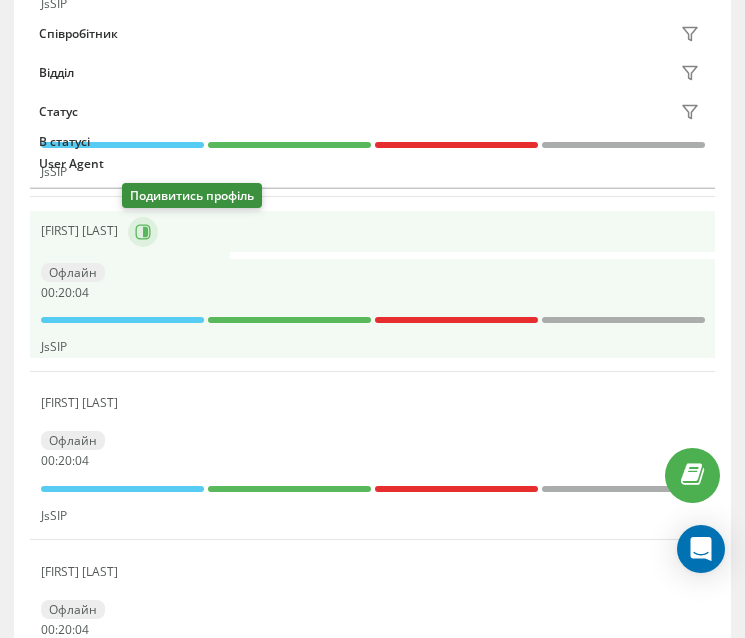click 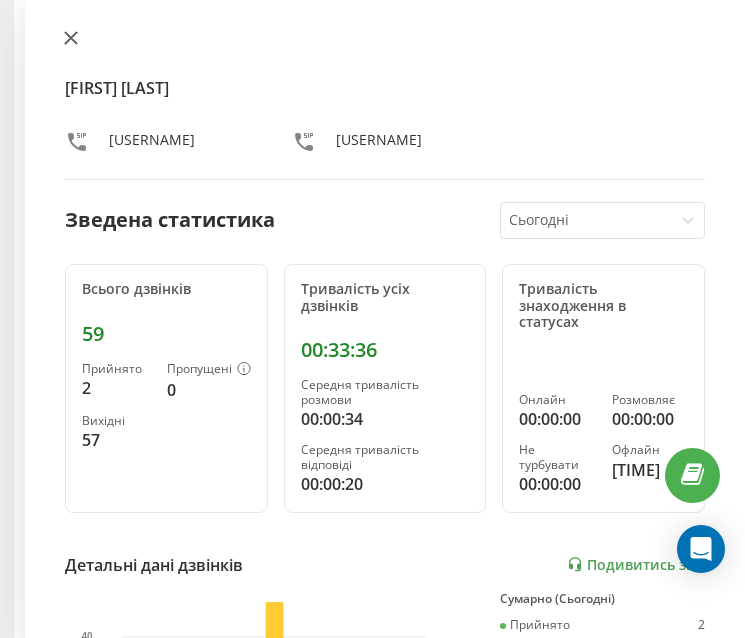 click at bounding box center (71, 39) 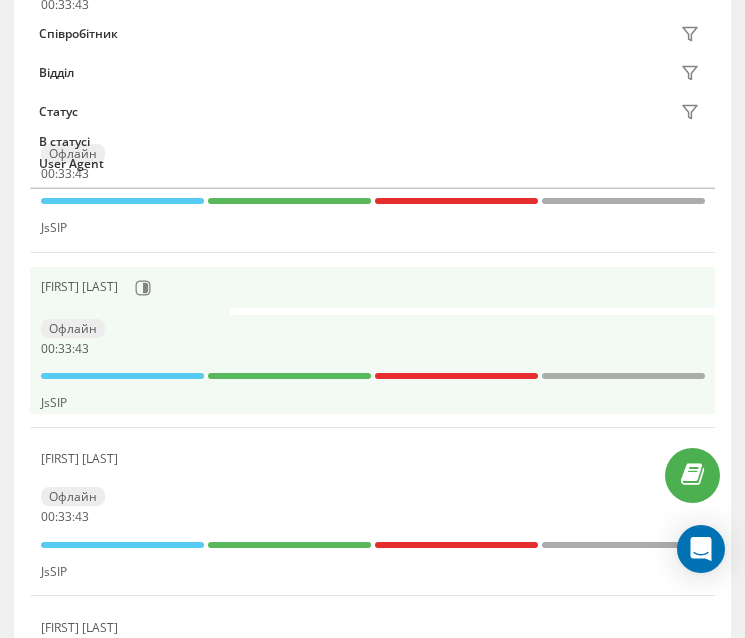 scroll, scrollTop: 1000, scrollLeft: 0, axis: vertical 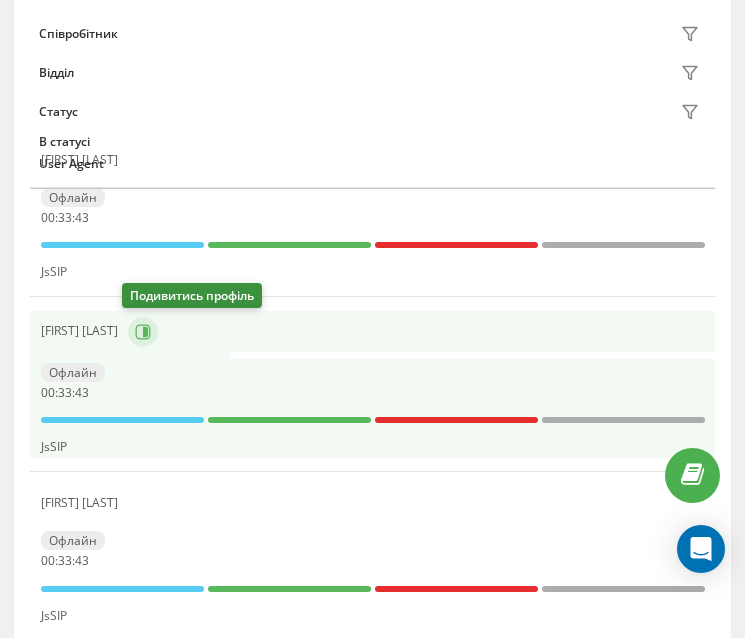 click 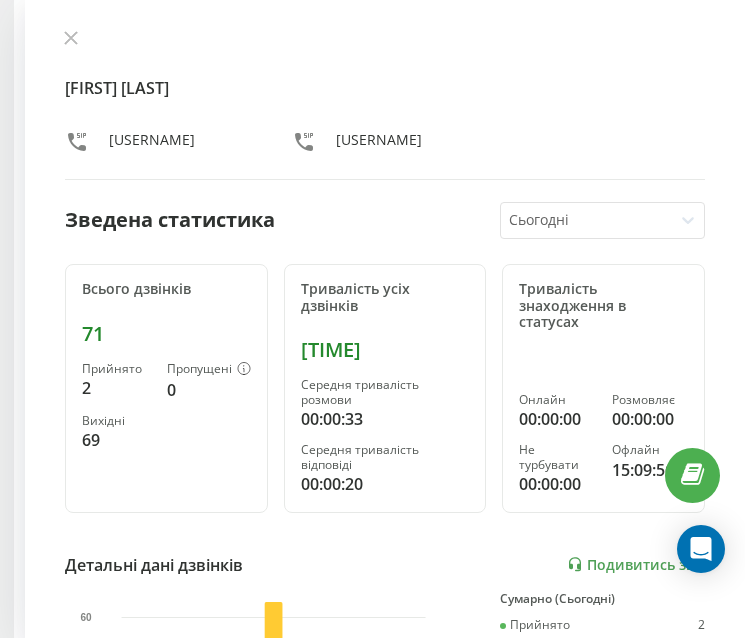 click 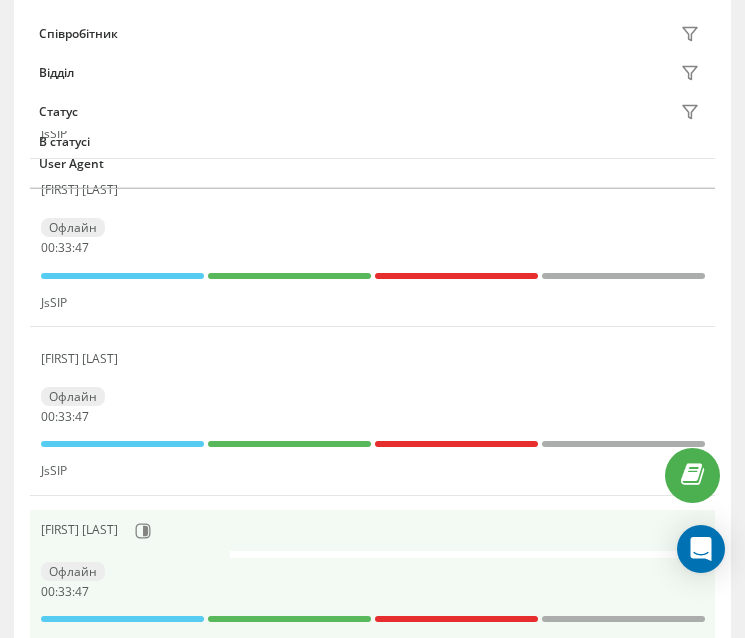scroll, scrollTop: 800, scrollLeft: 0, axis: vertical 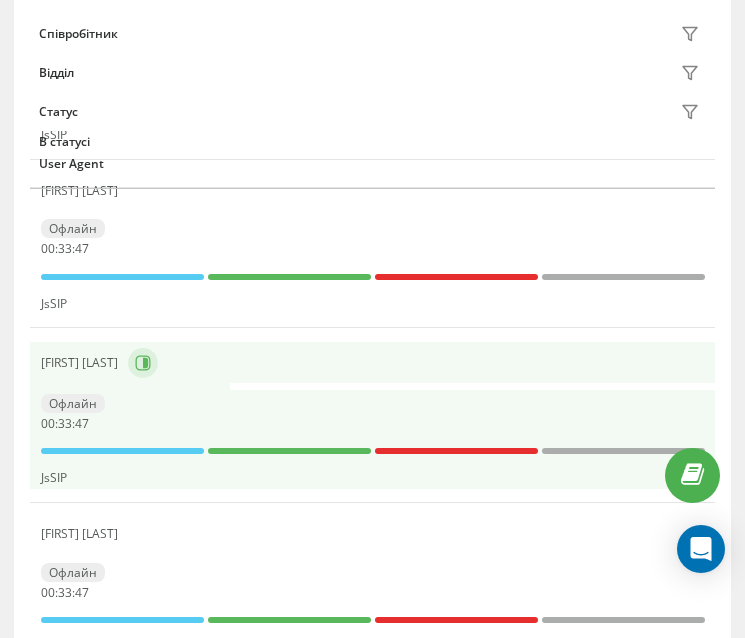 click 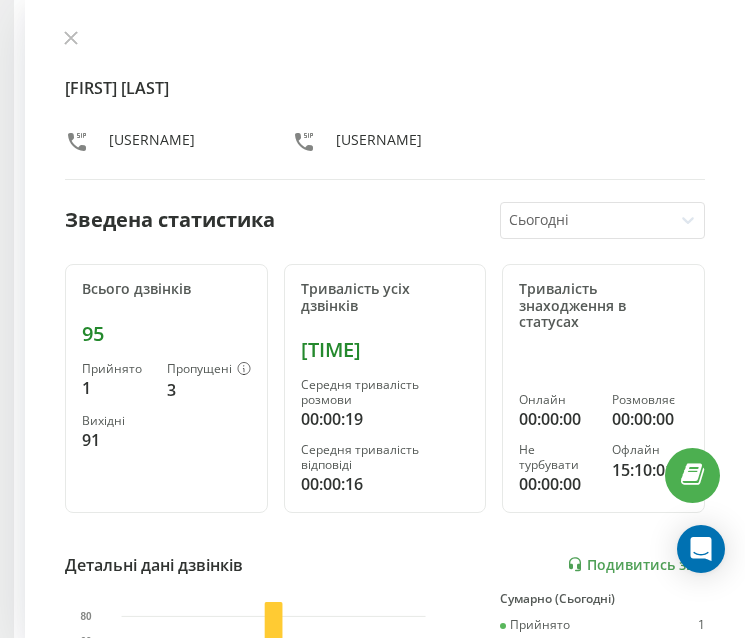 click at bounding box center [385, 40] 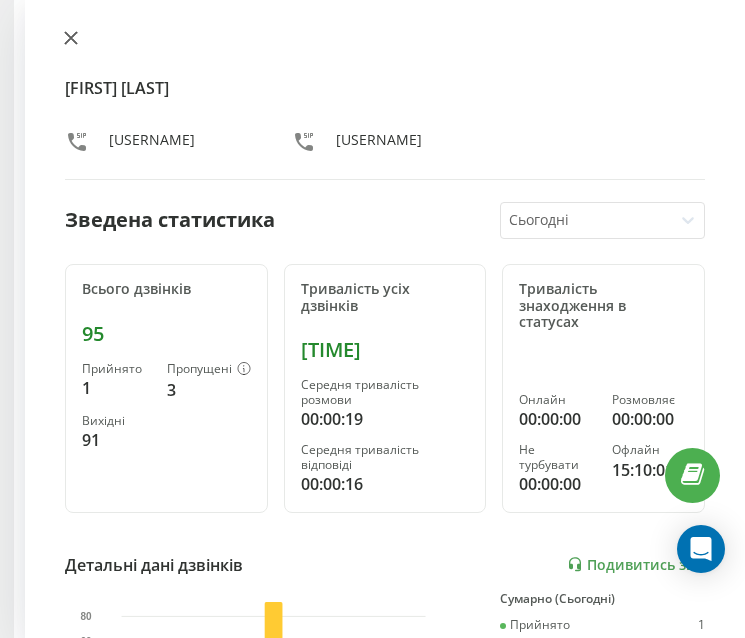 click 